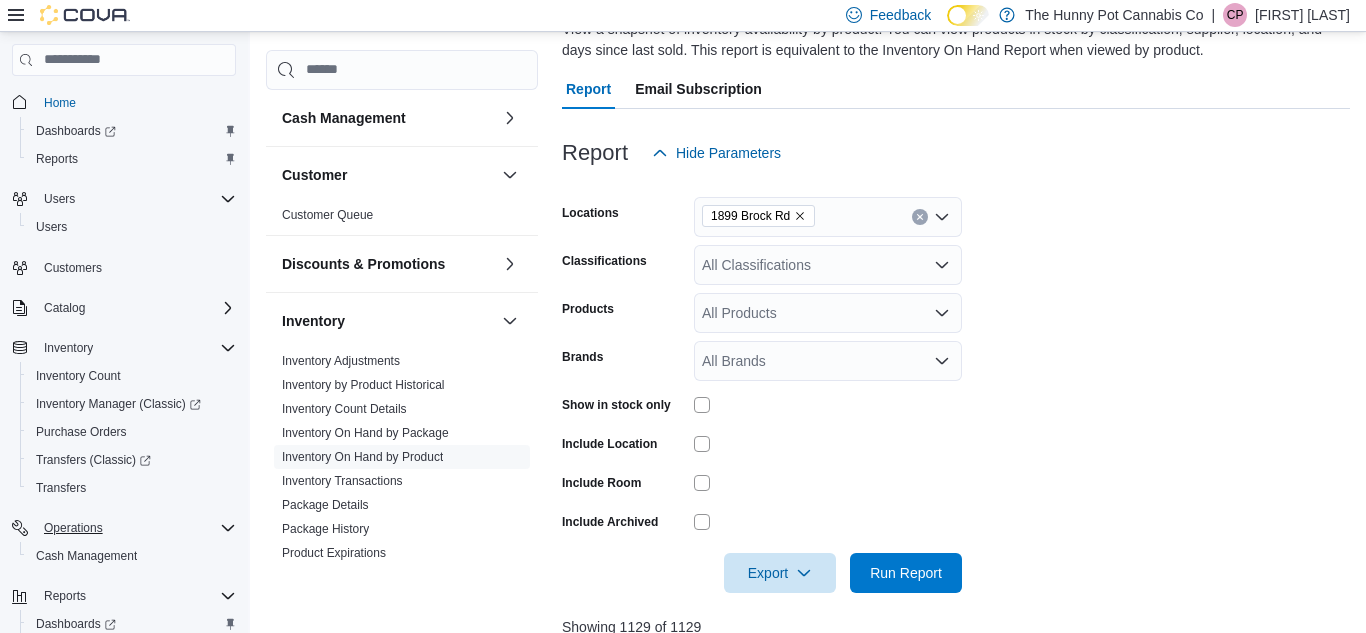 scroll, scrollTop: 166, scrollLeft: 0, axis: vertical 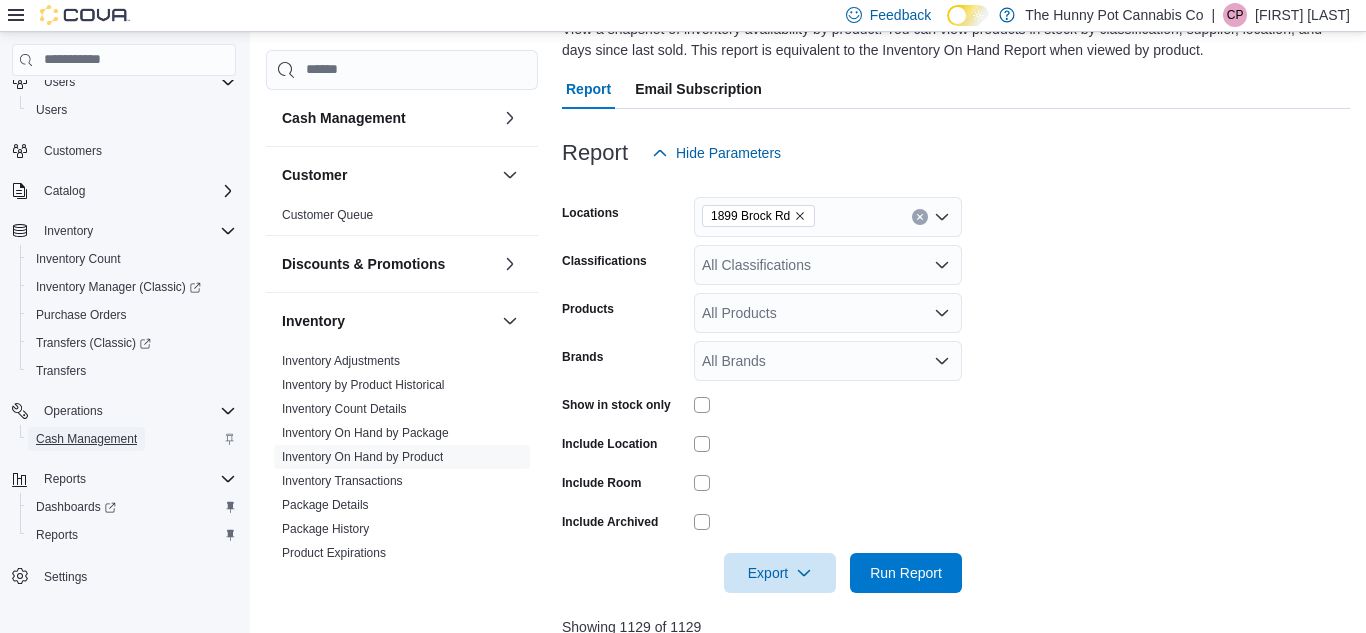 click on "Cash Management" at bounding box center (86, 439) 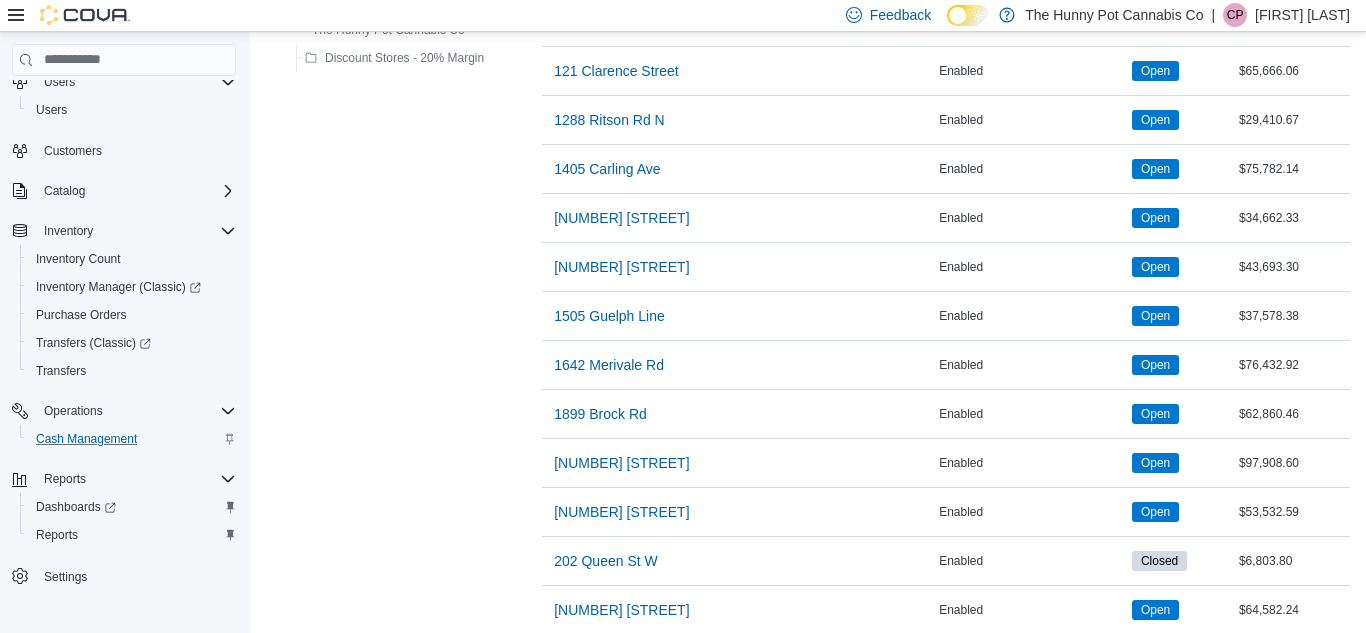 scroll, scrollTop: 451, scrollLeft: 0, axis: vertical 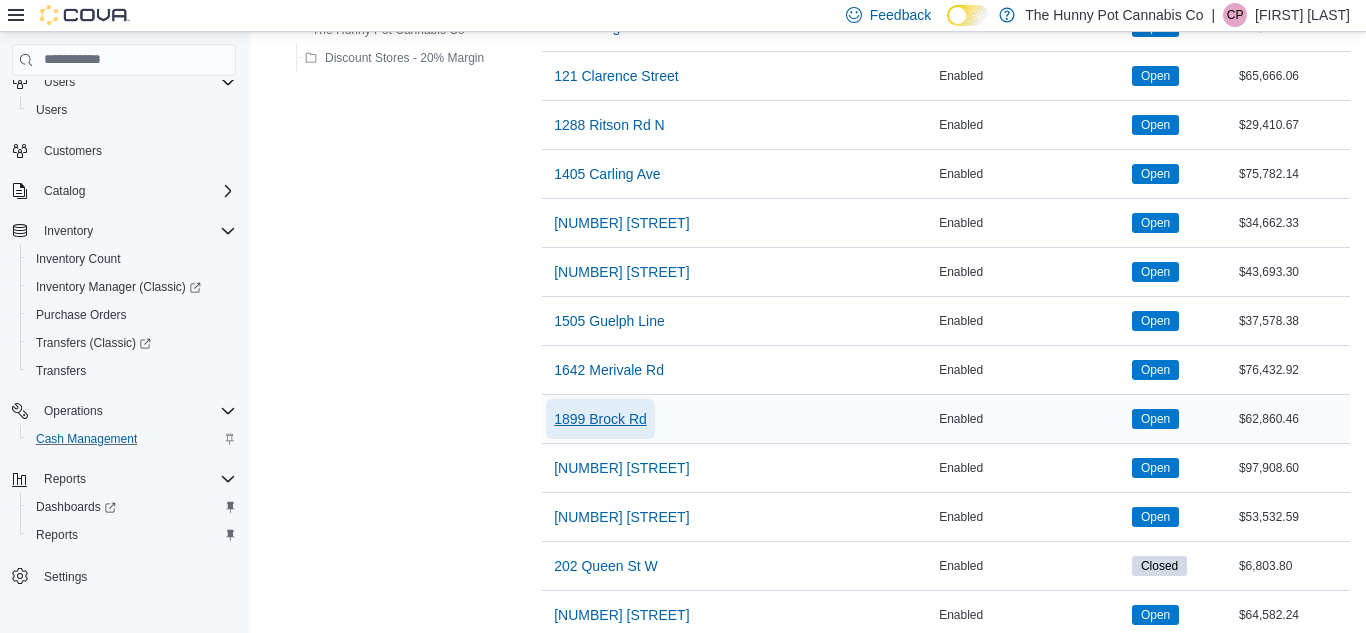 click on "1899 Brock Rd" at bounding box center [600, 419] 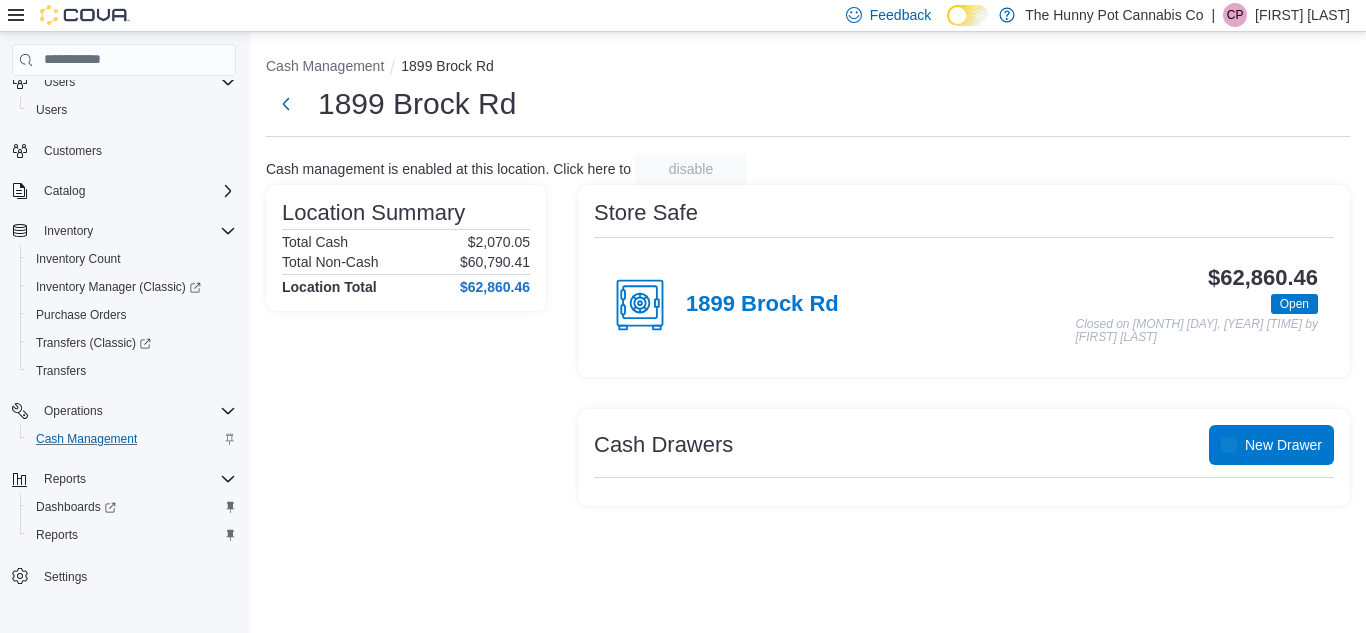 scroll, scrollTop: 0, scrollLeft: 0, axis: both 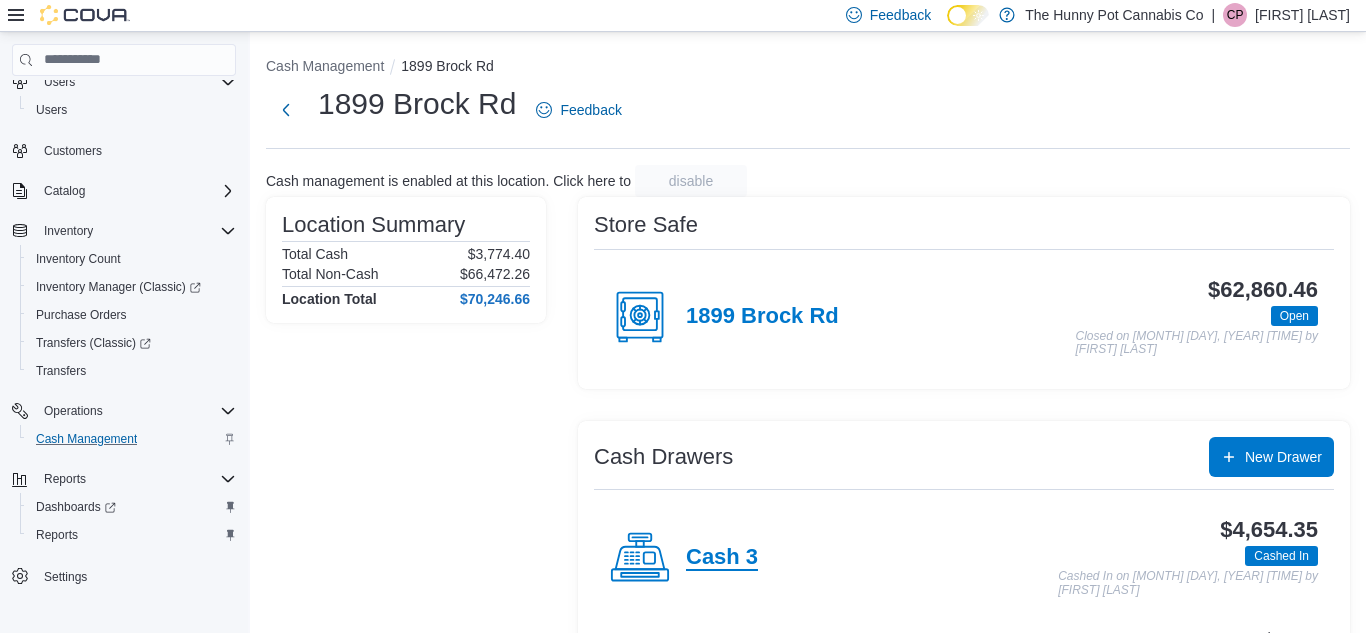 click on "Cash 3" at bounding box center (722, 558) 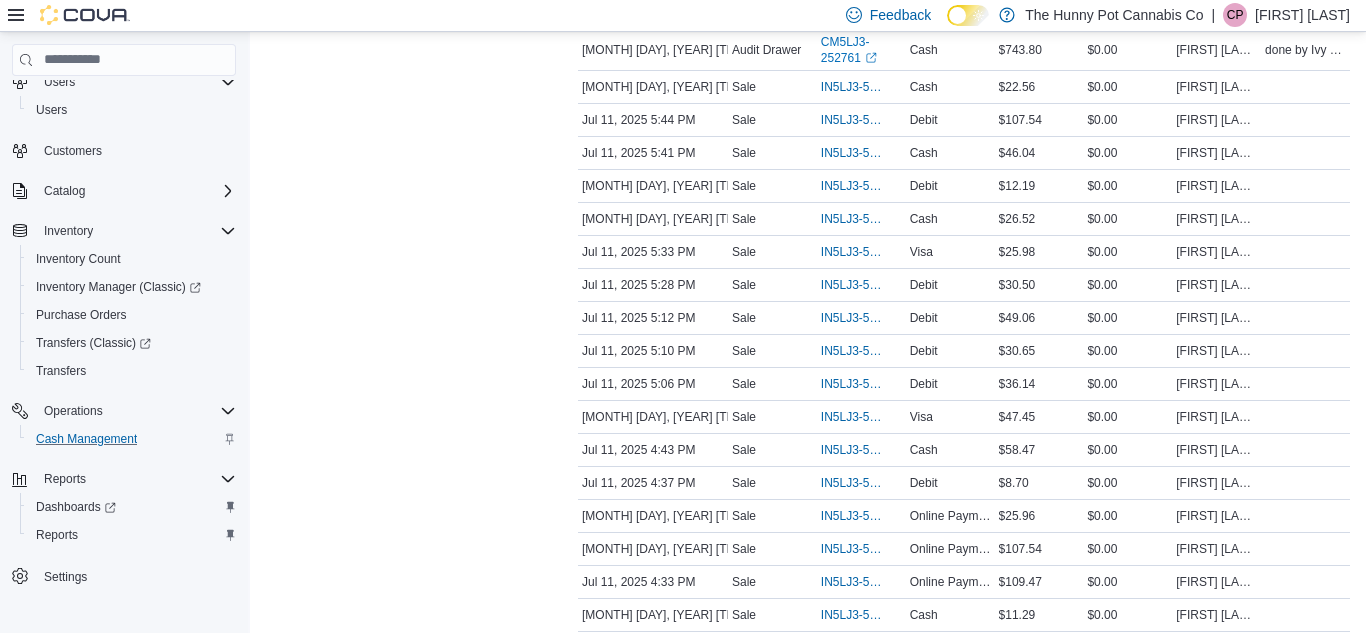 scroll, scrollTop: 1213, scrollLeft: 0, axis: vertical 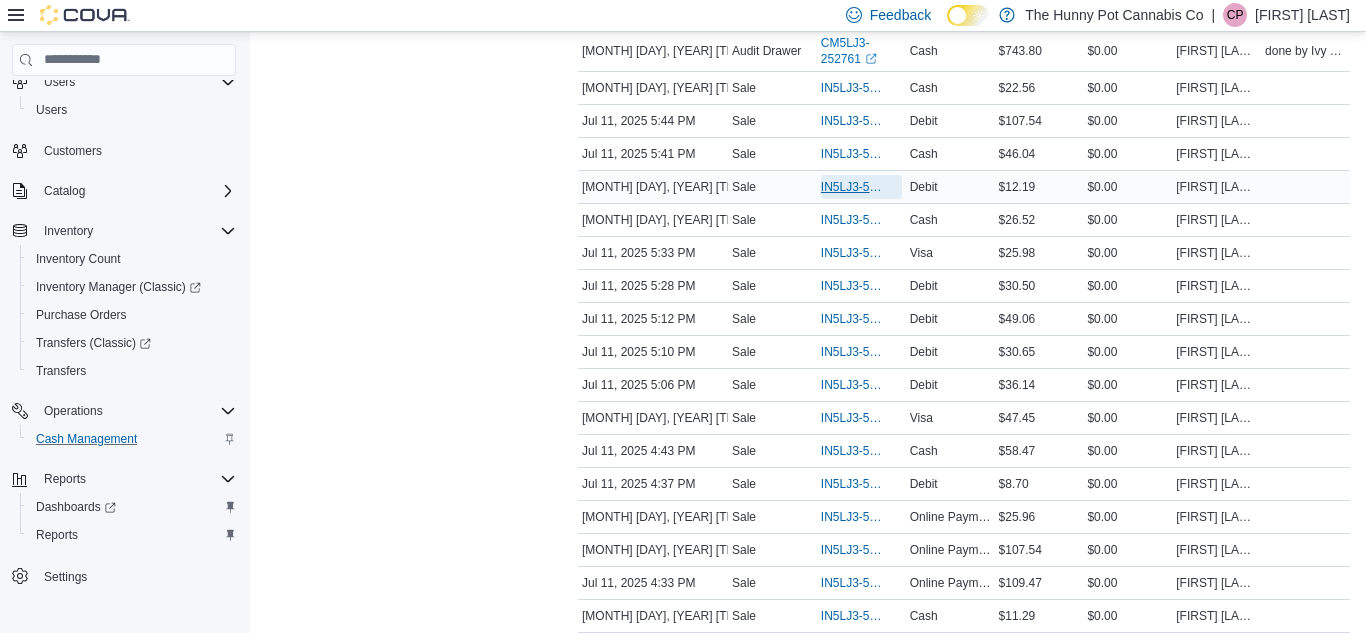 click on "IN5LJ3-5561149" at bounding box center [851, 187] 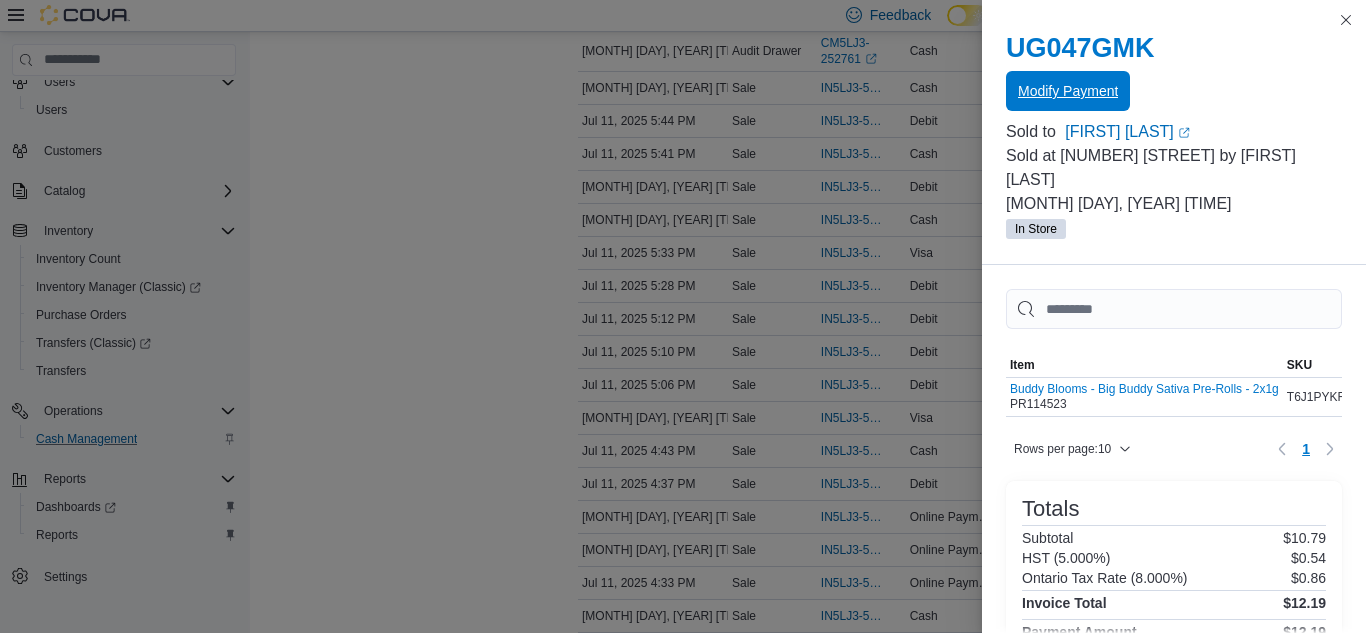 click on "Modify Payment" at bounding box center [1068, 91] 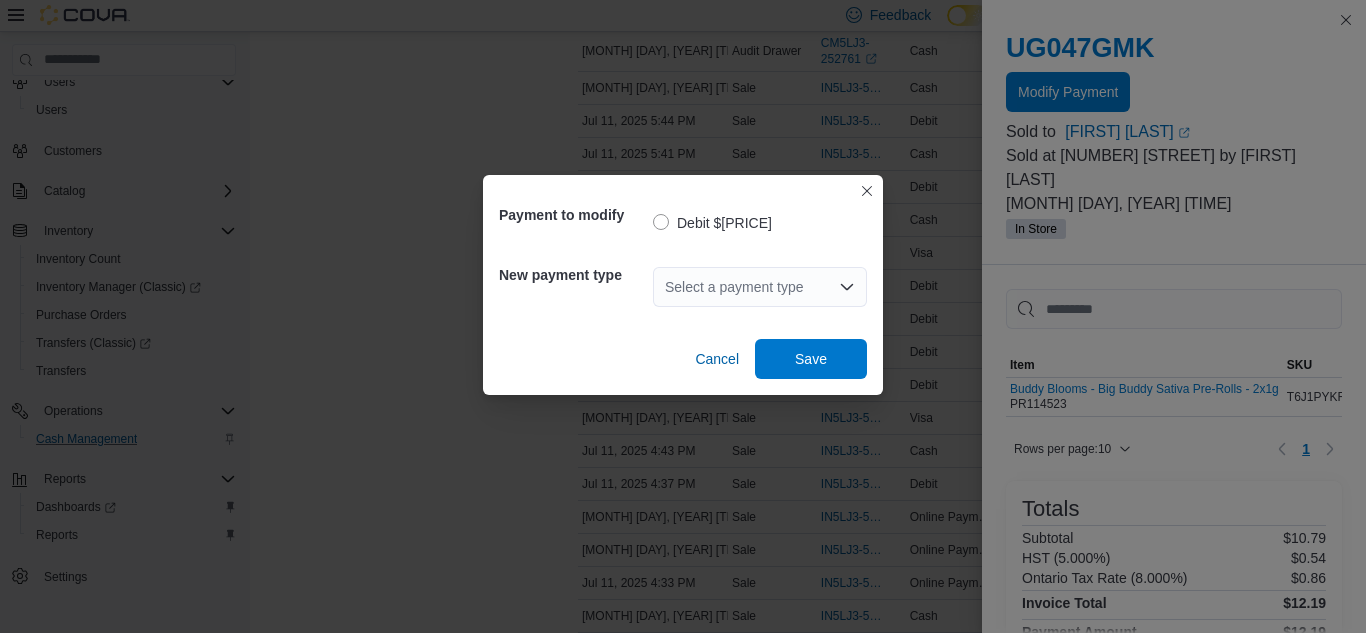 click on "Select a payment type" at bounding box center [760, 287] 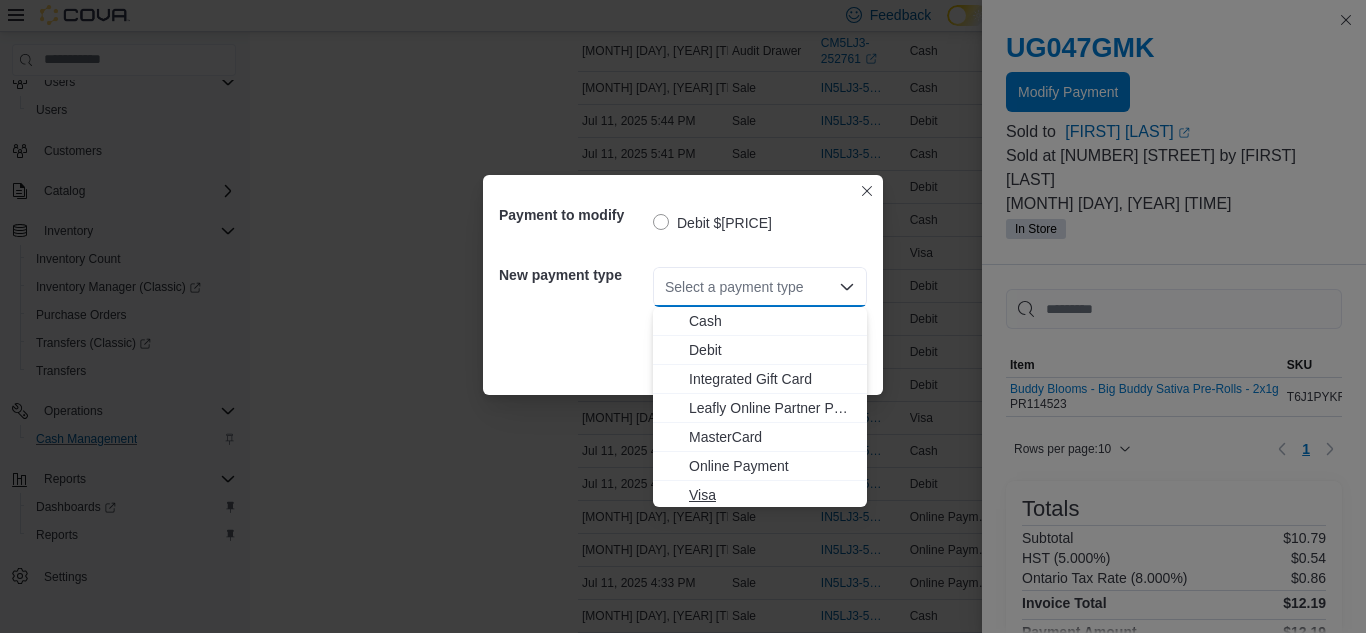 click on "Visa" at bounding box center [772, 495] 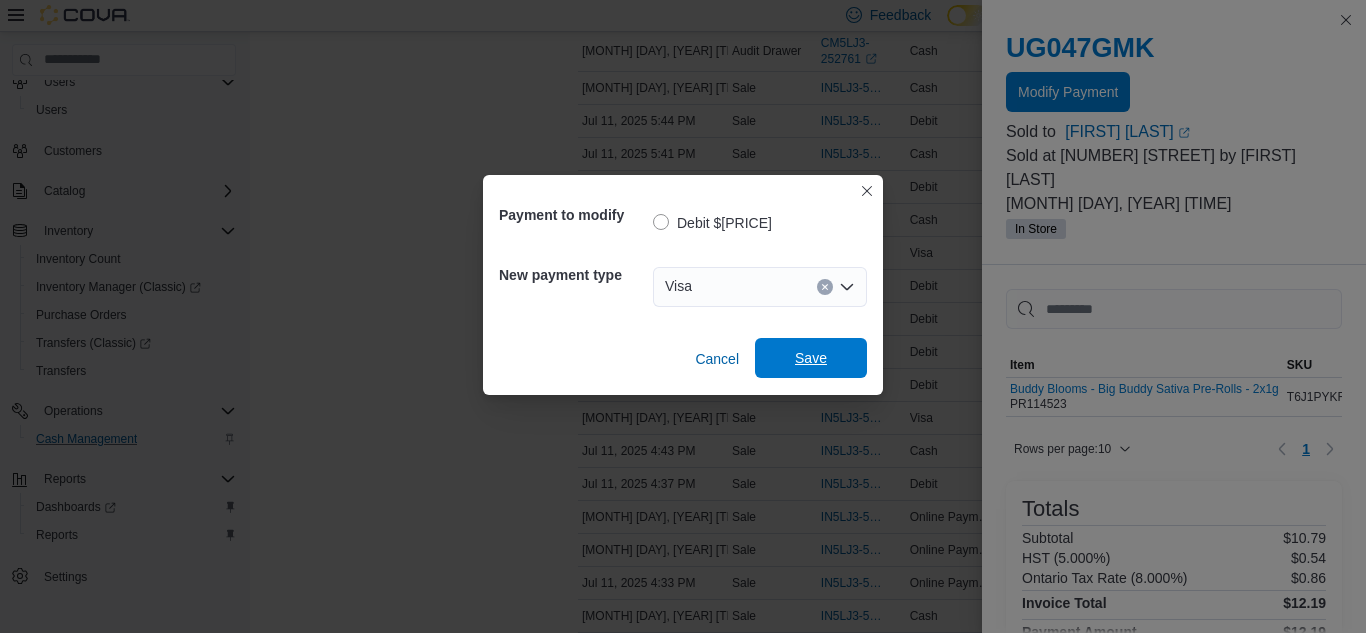 click on "Save" at bounding box center [811, 358] 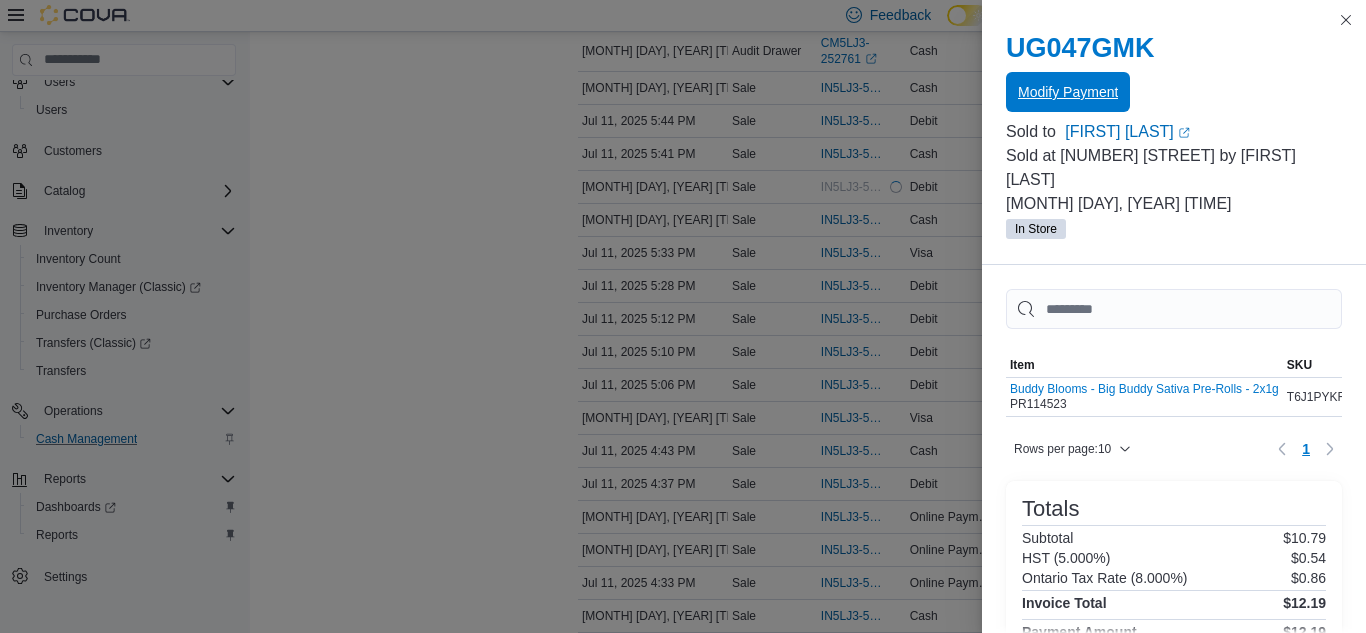 scroll, scrollTop: 0, scrollLeft: 0, axis: both 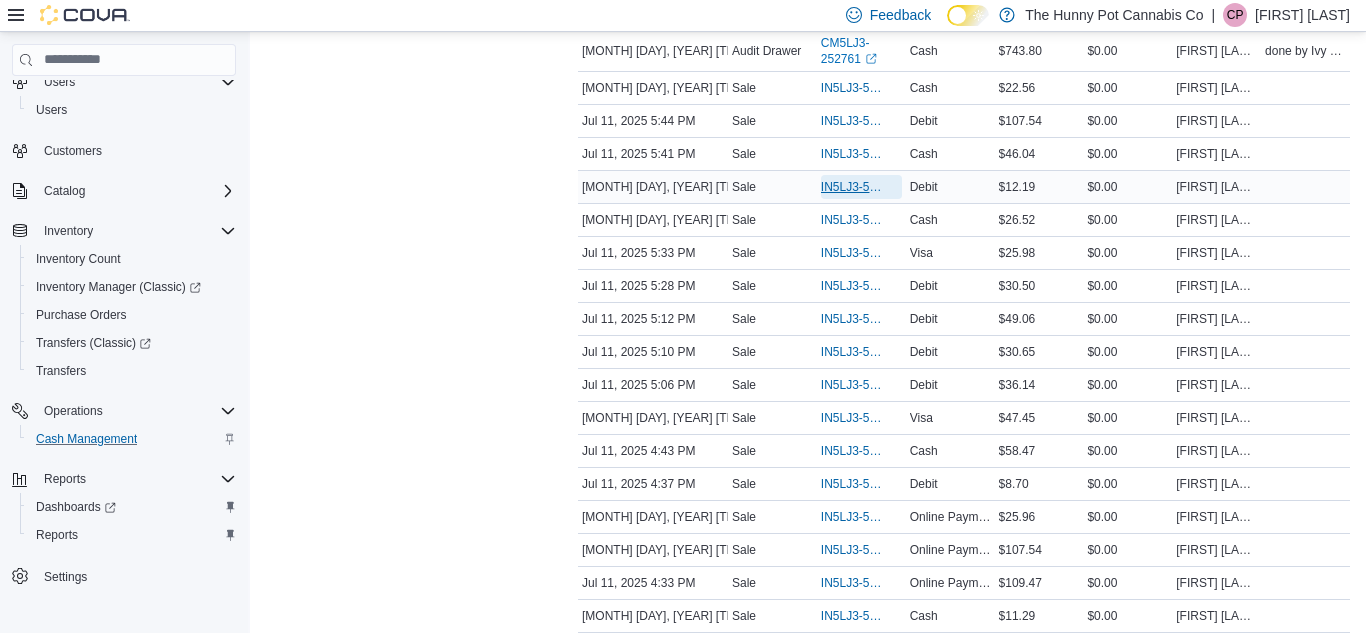 click on "IN5LJ3-5561149" at bounding box center [851, 187] 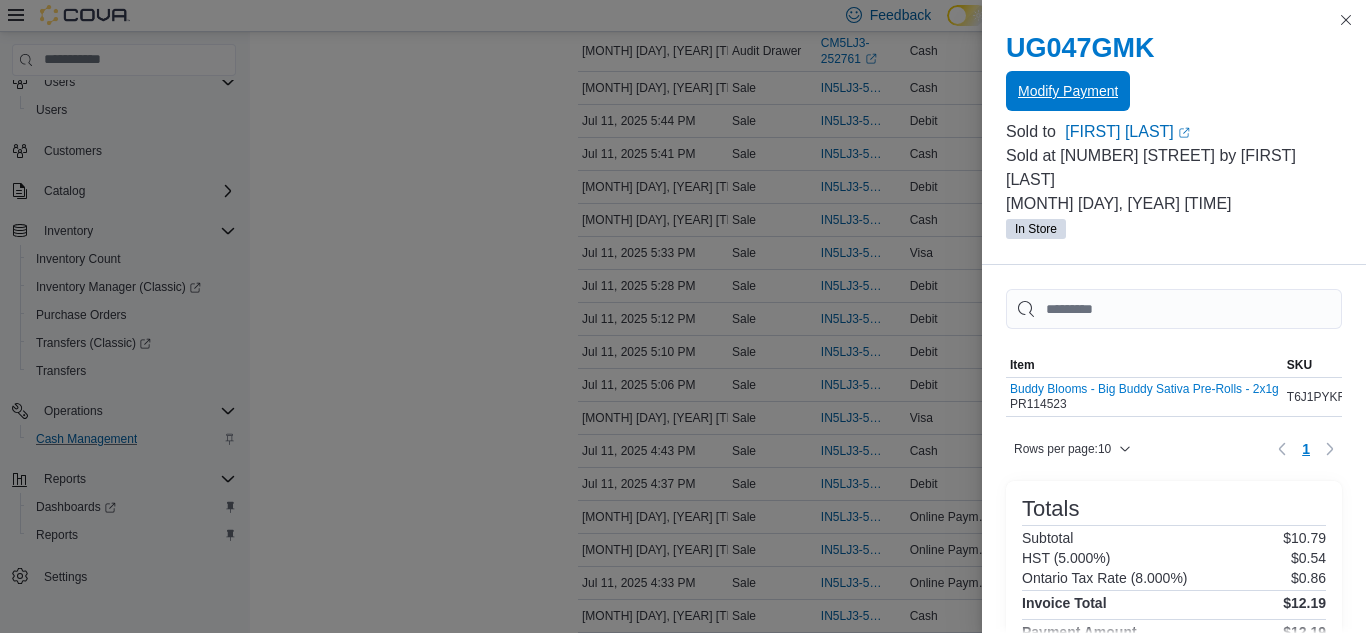 click on "Modify Payment" at bounding box center [1068, 91] 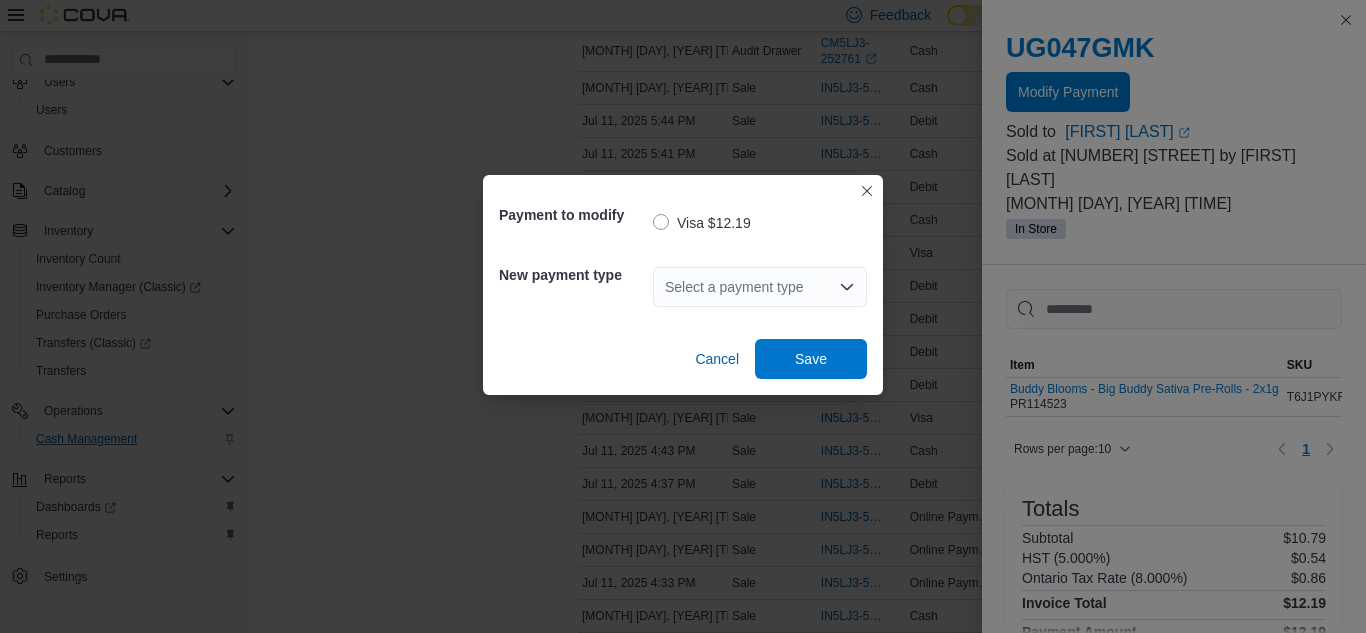 click on "Payment to modify Visa $[PRICE] New payment type Select a payment type Cancel Save" at bounding box center [683, 316] 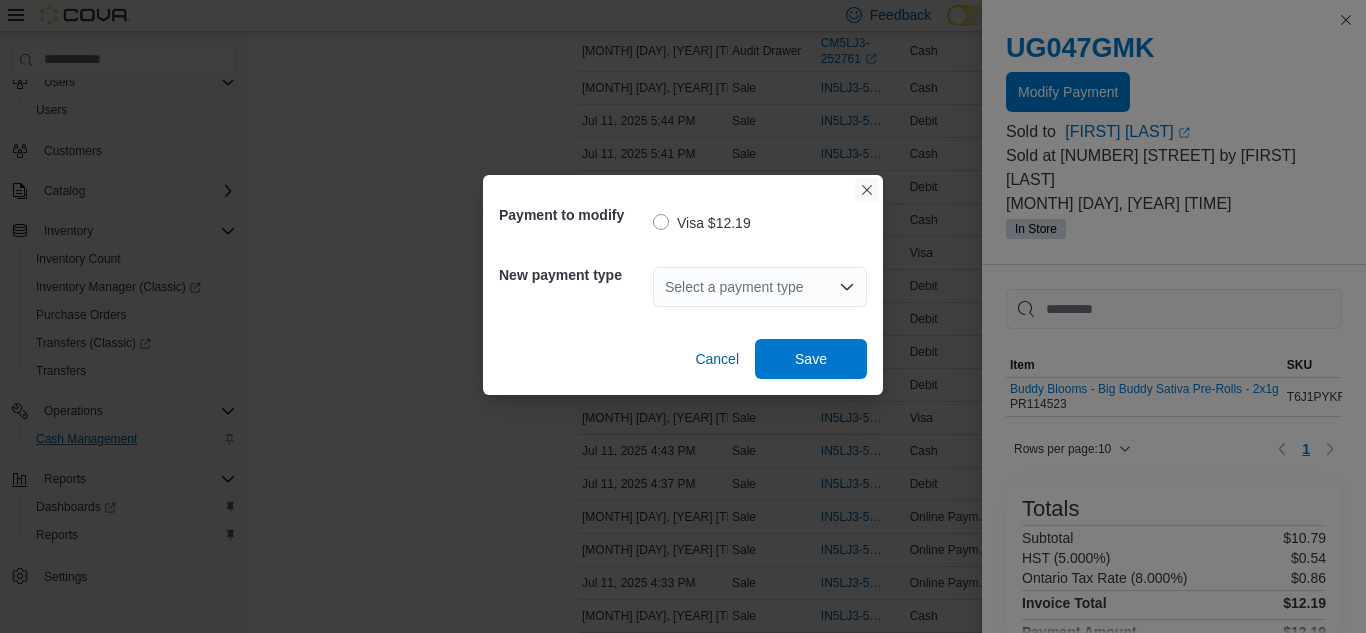 click at bounding box center (867, 190) 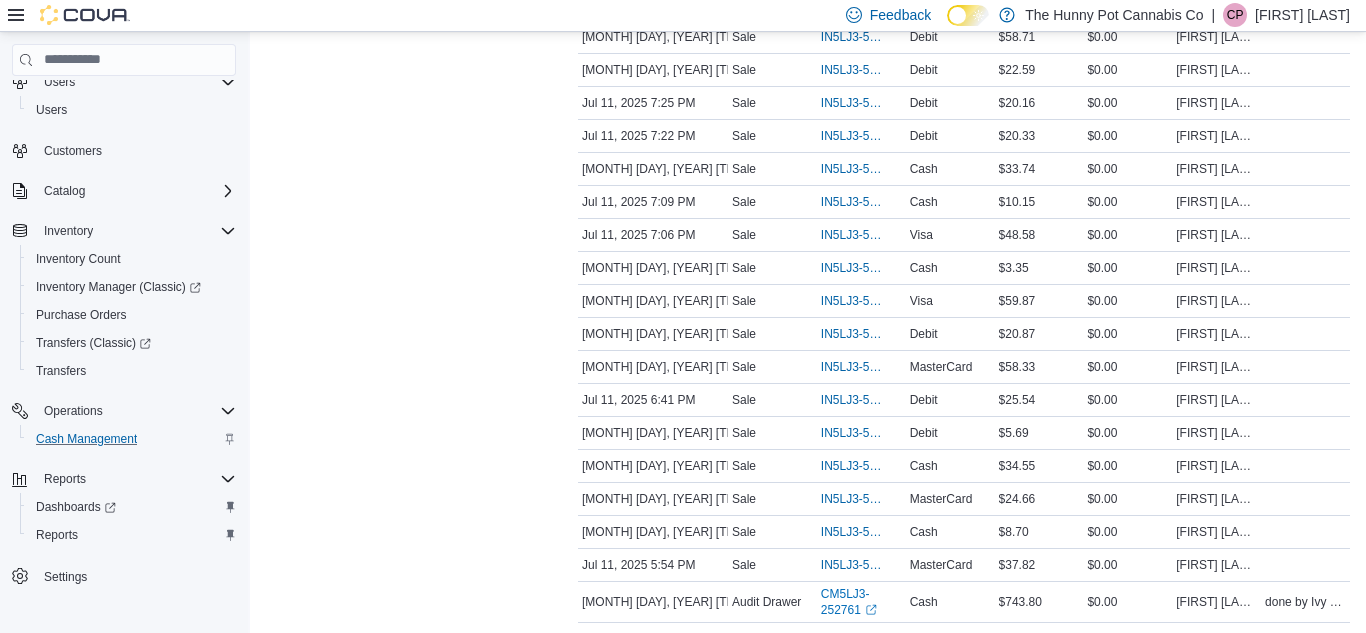 scroll, scrollTop: 0, scrollLeft: 0, axis: both 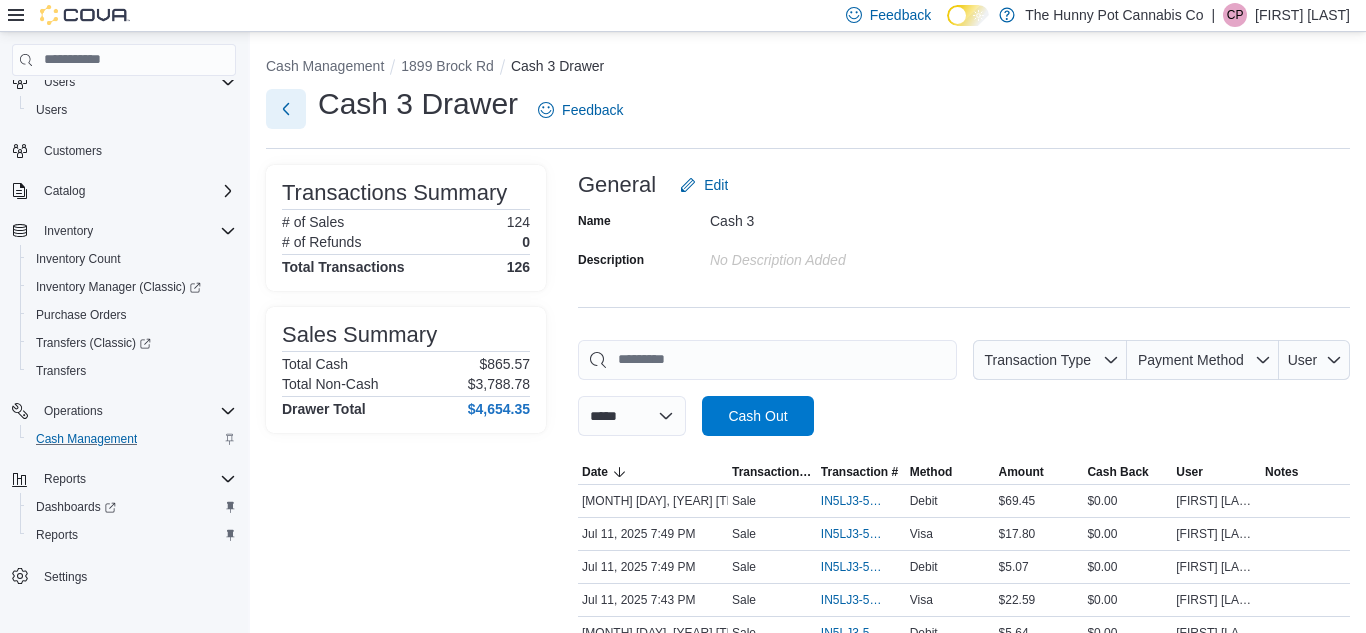 click at bounding box center [286, 109] 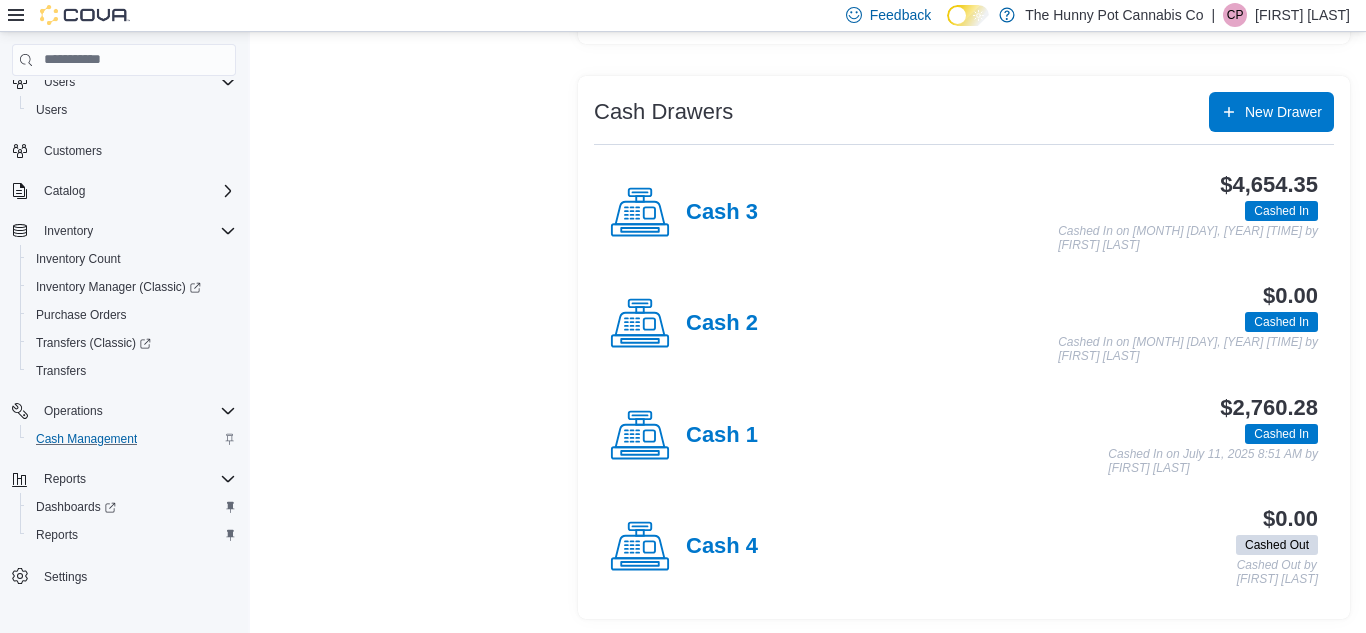 scroll, scrollTop: 347, scrollLeft: 0, axis: vertical 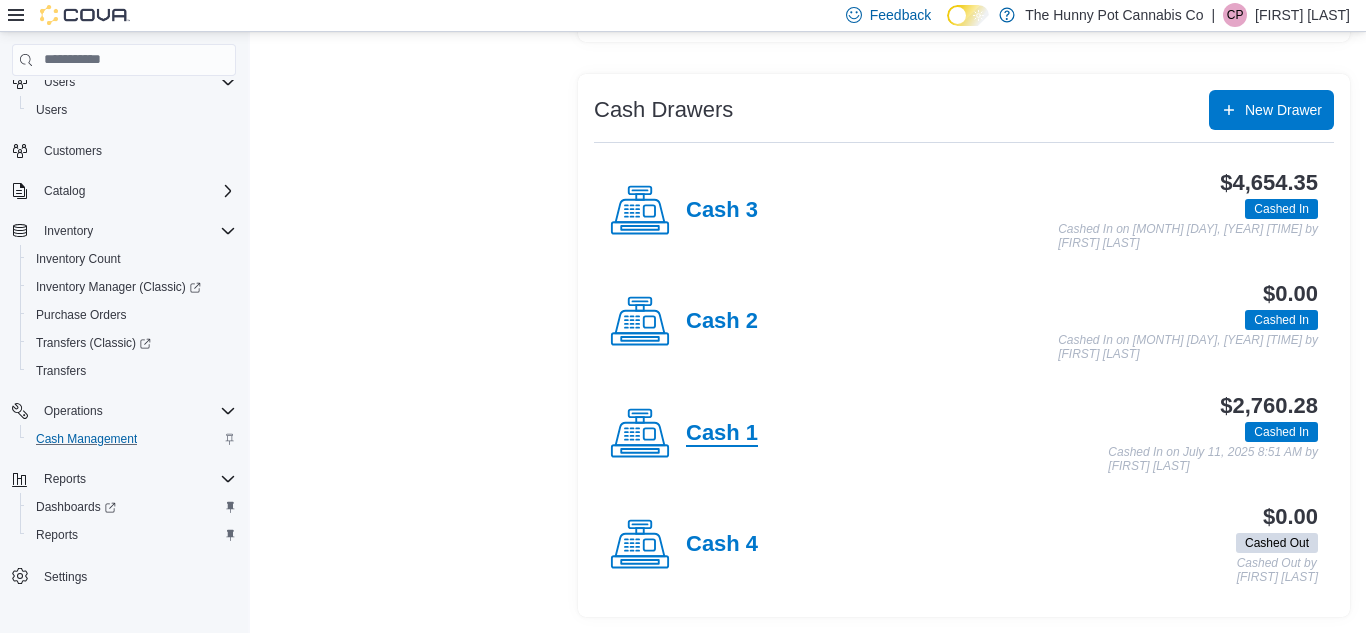 click on "Cash 1" at bounding box center [722, 434] 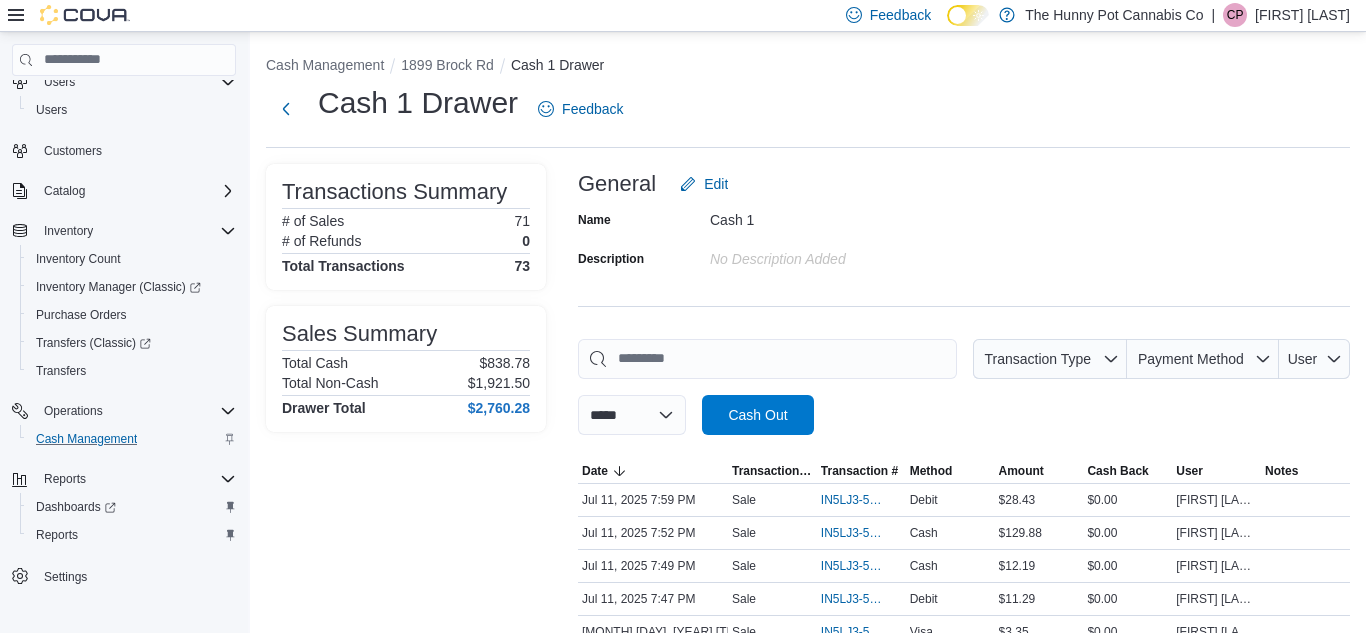 scroll, scrollTop: 189, scrollLeft: 0, axis: vertical 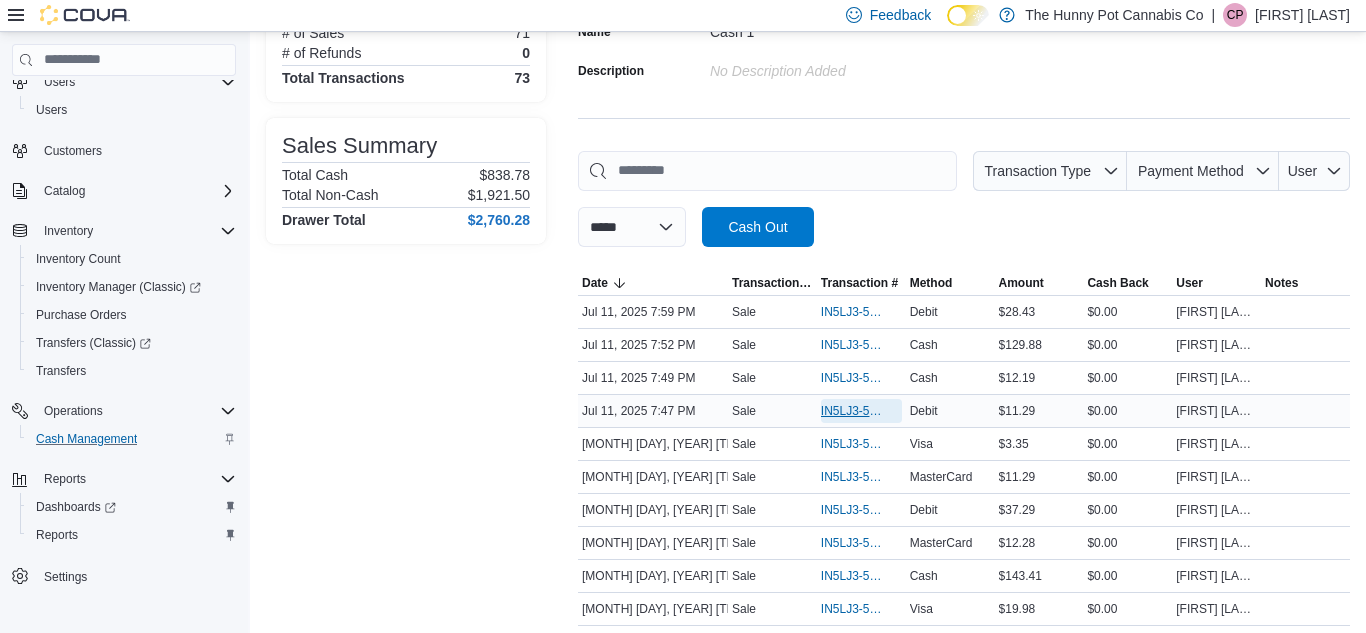 click on "IN5LJ3-5562627" at bounding box center (851, 411) 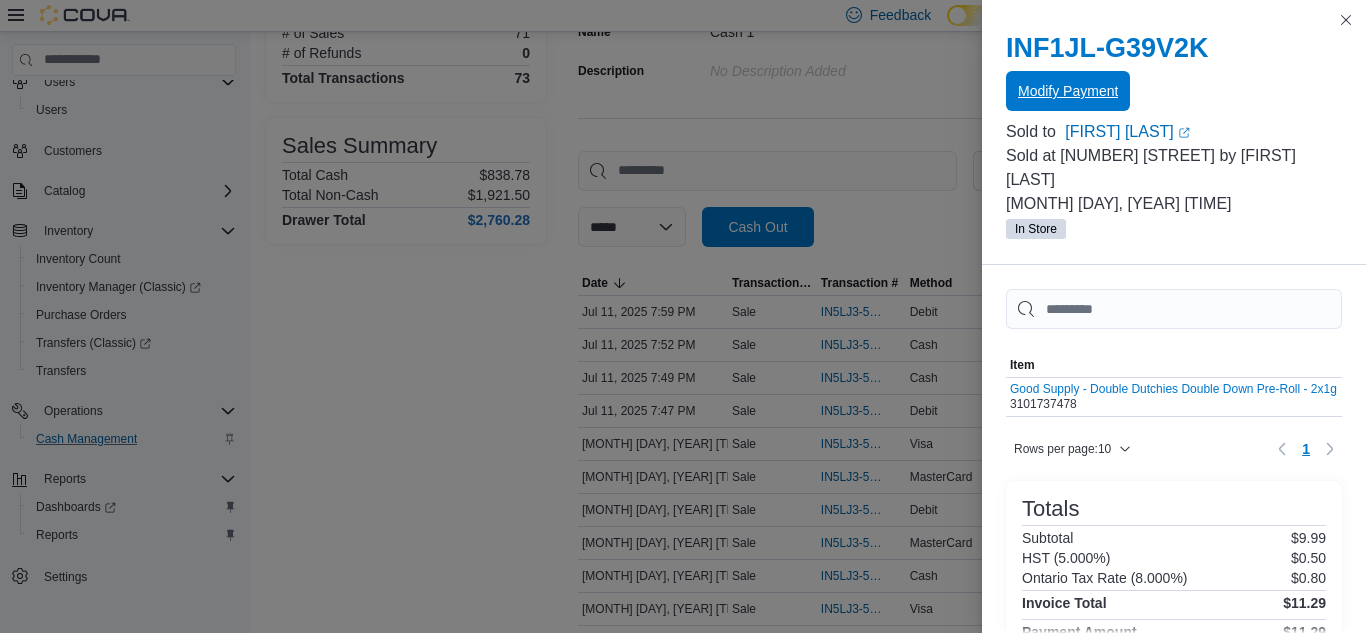 click on "Modify Payment" at bounding box center [1068, 91] 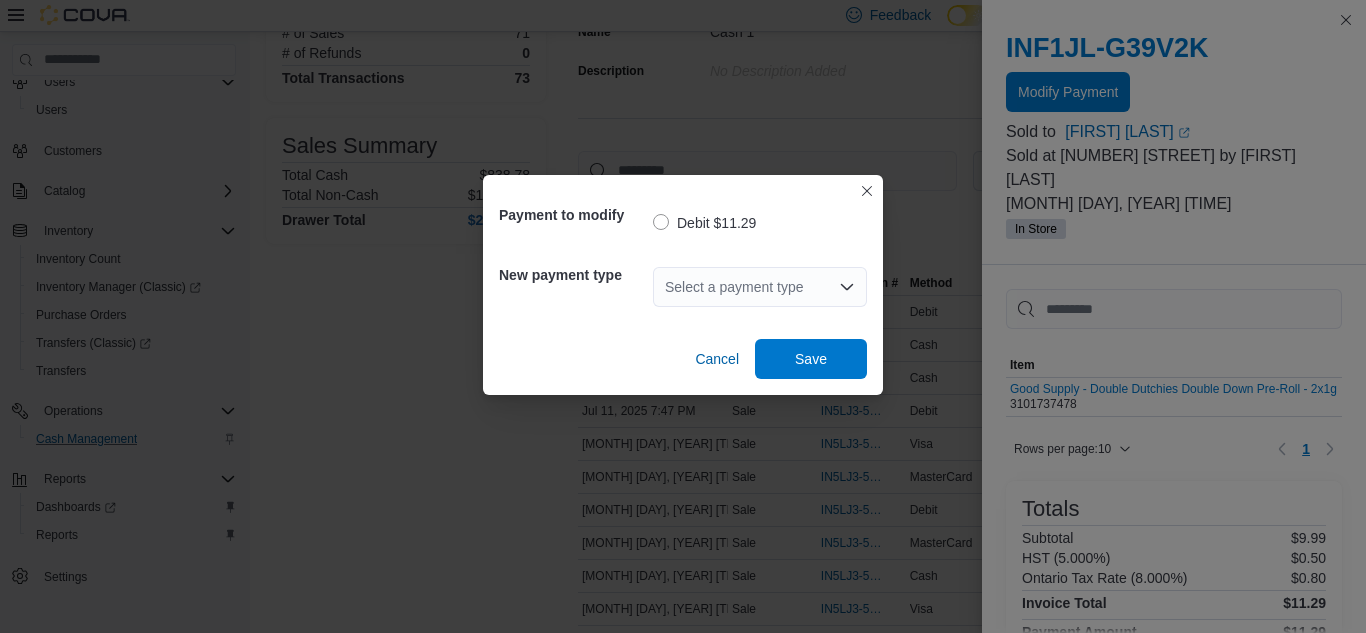 click on "Select a payment type" at bounding box center (760, 287) 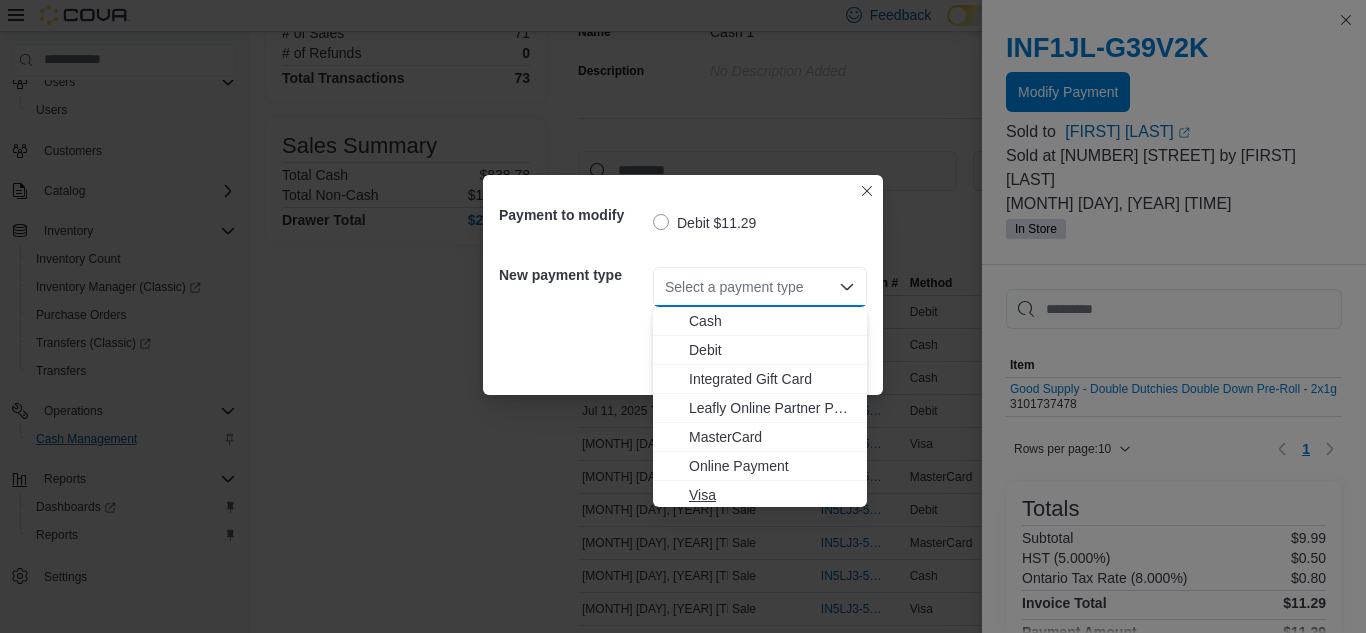 click on "Visa" at bounding box center [772, 495] 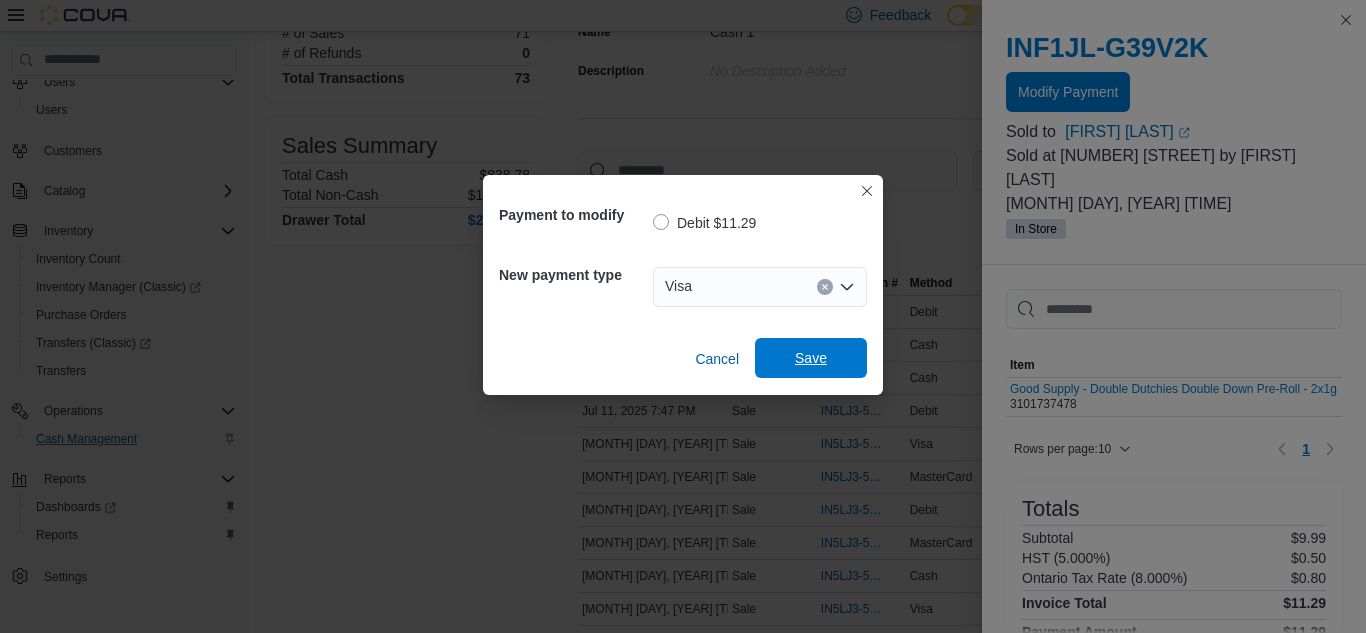 click on "Save" at bounding box center (811, 358) 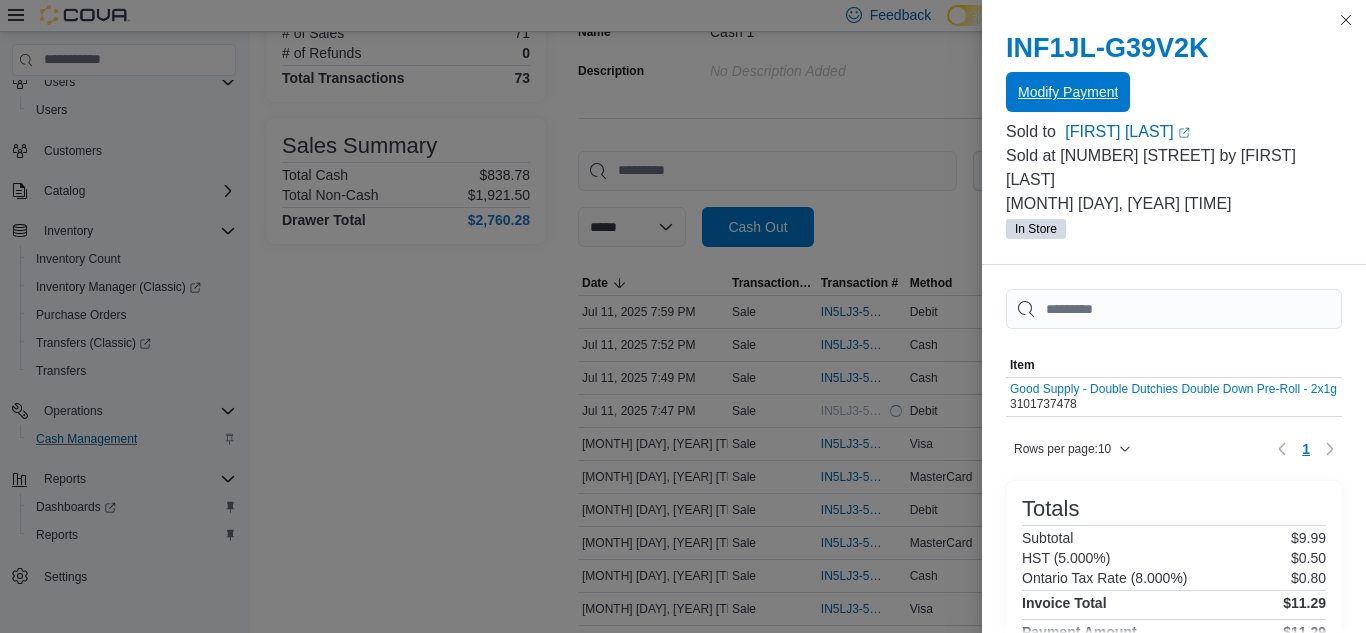 scroll, scrollTop: 0, scrollLeft: 0, axis: both 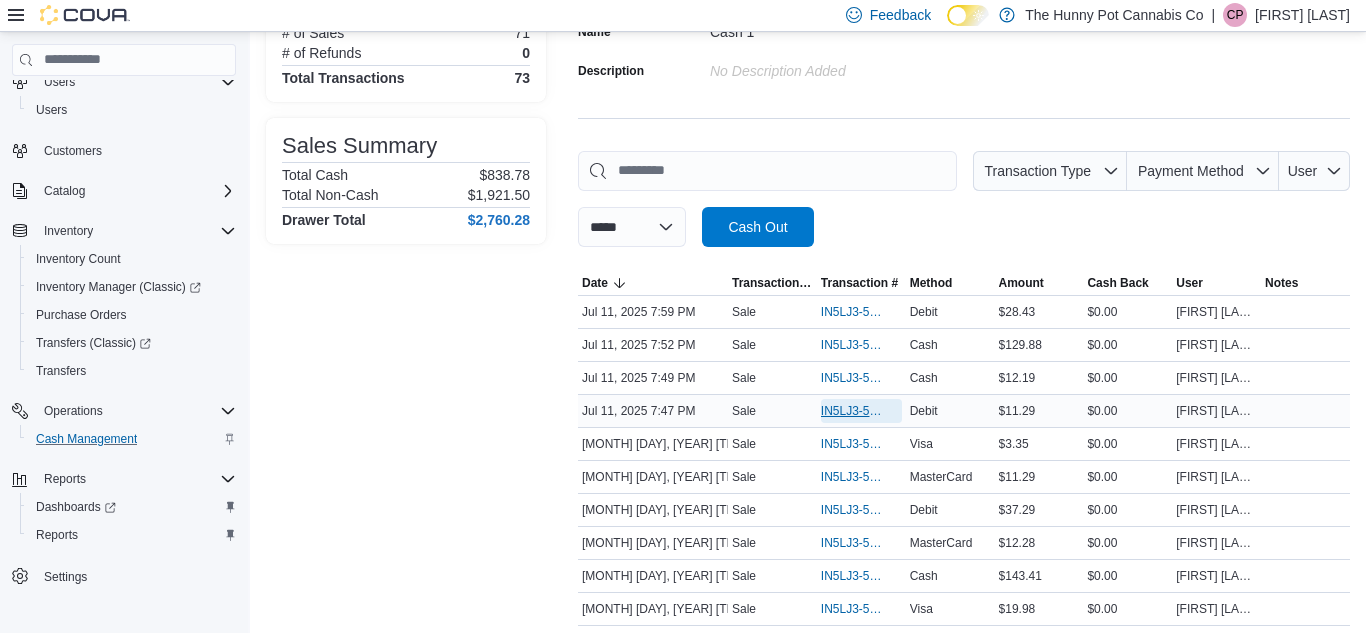 click on "IN5LJ3-5562627" at bounding box center (861, 411) 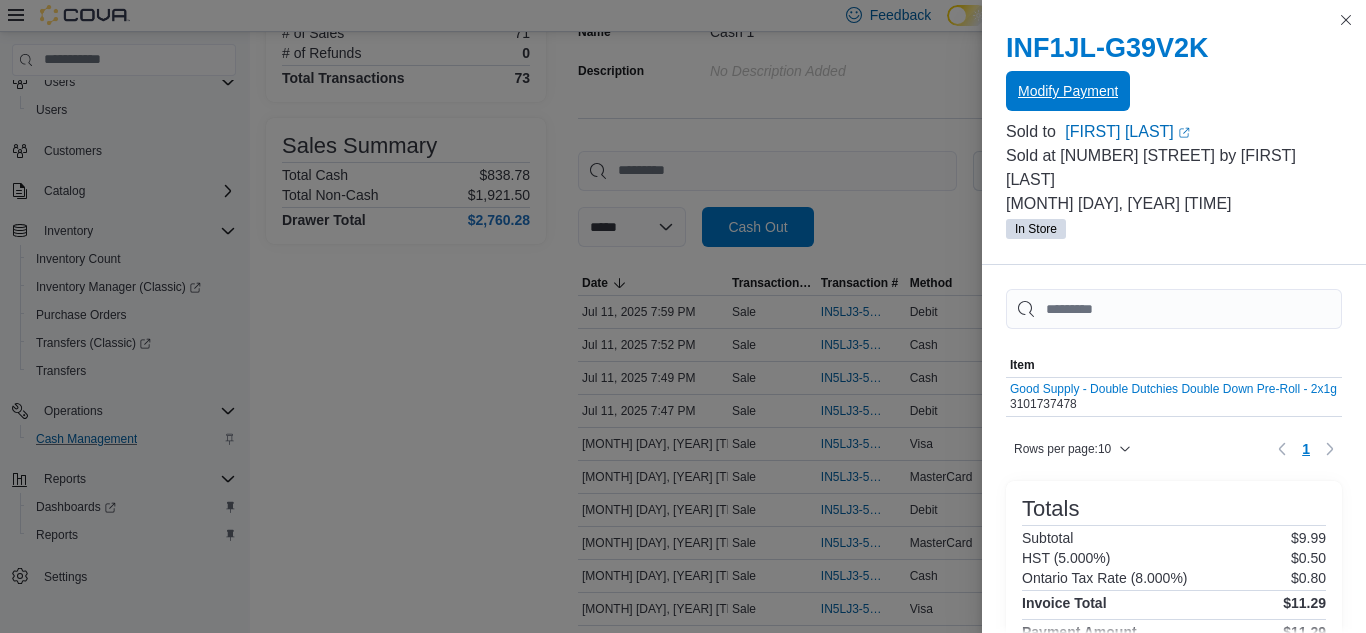click on "Modify Payment" at bounding box center (1068, 91) 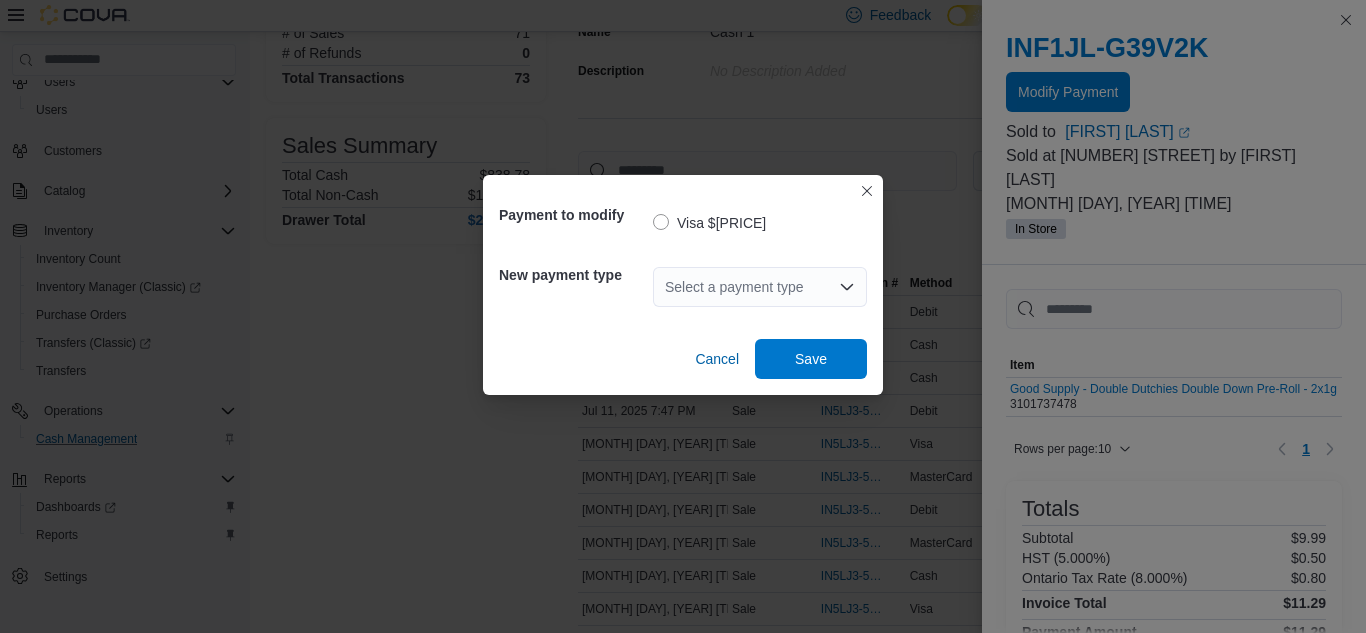 click on "Payment to modify Visa $[PRICE] New payment type Select a payment type Cancel Save" at bounding box center [683, 316] 